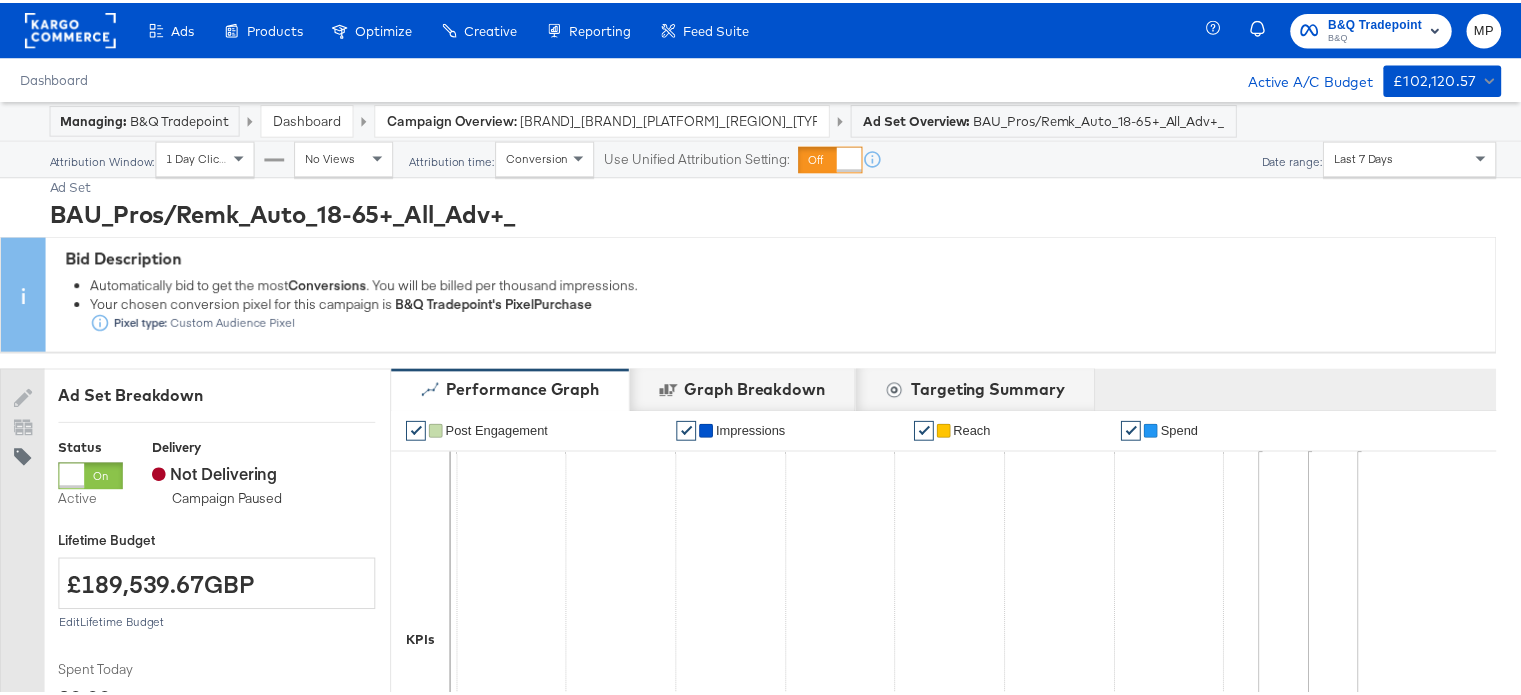 scroll, scrollTop: 0, scrollLeft: 0, axis: both 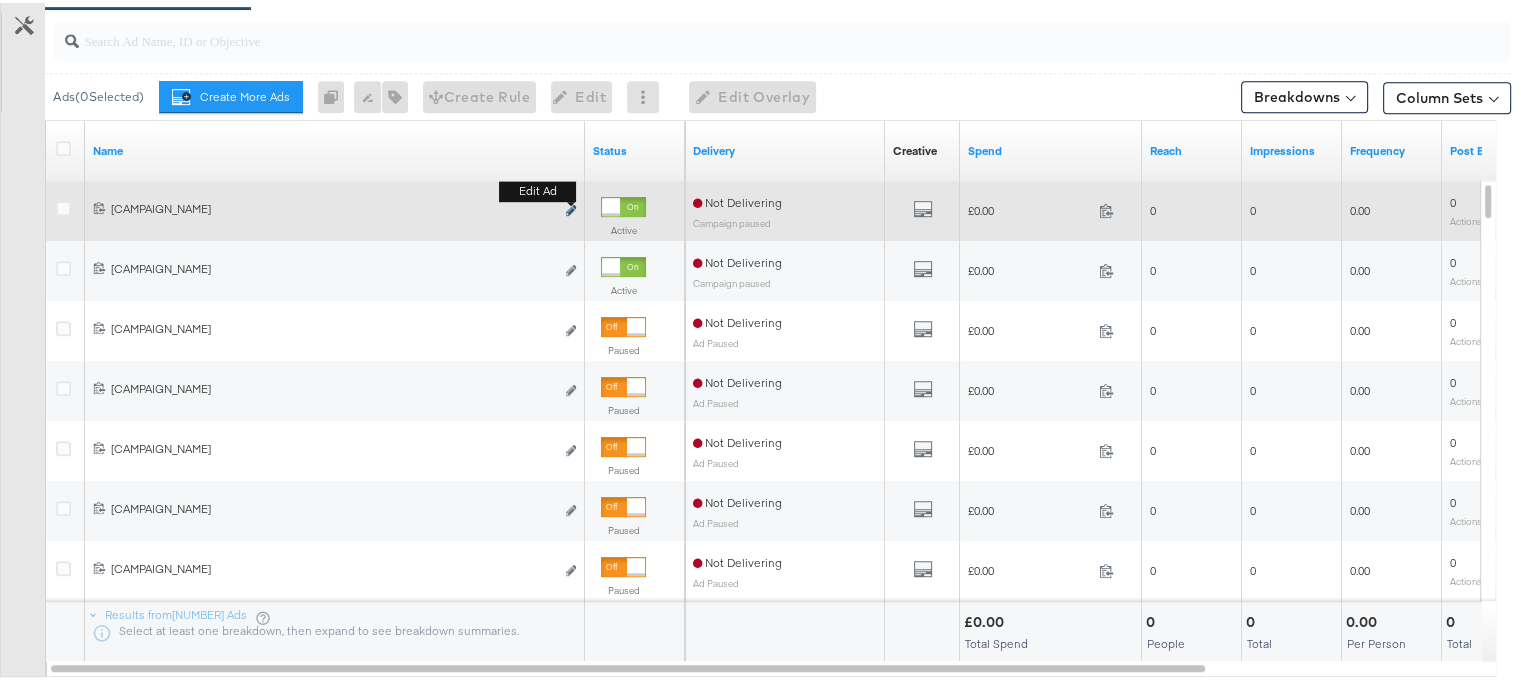 click at bounding box center [571, 207] 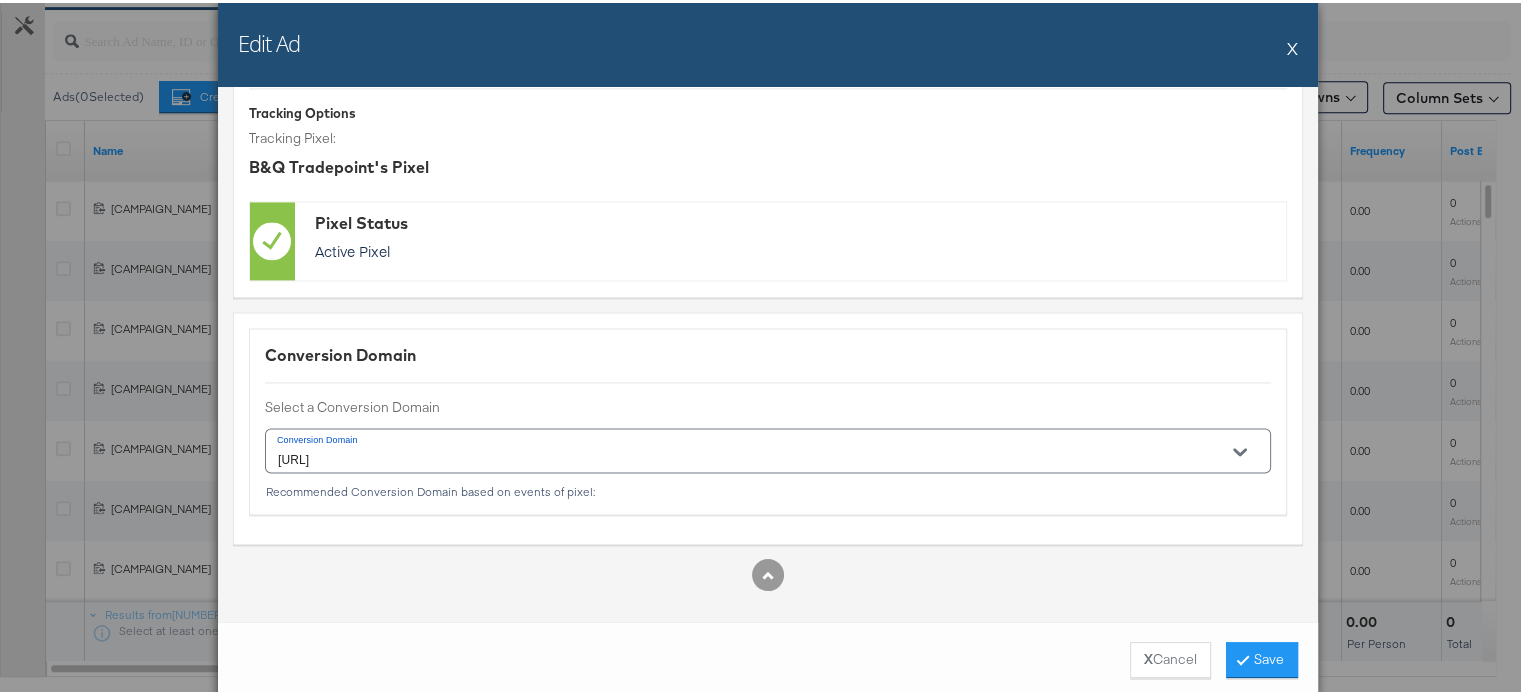 scroll, scrollTop: 3060, scrollLeft: 0, axis: vertical 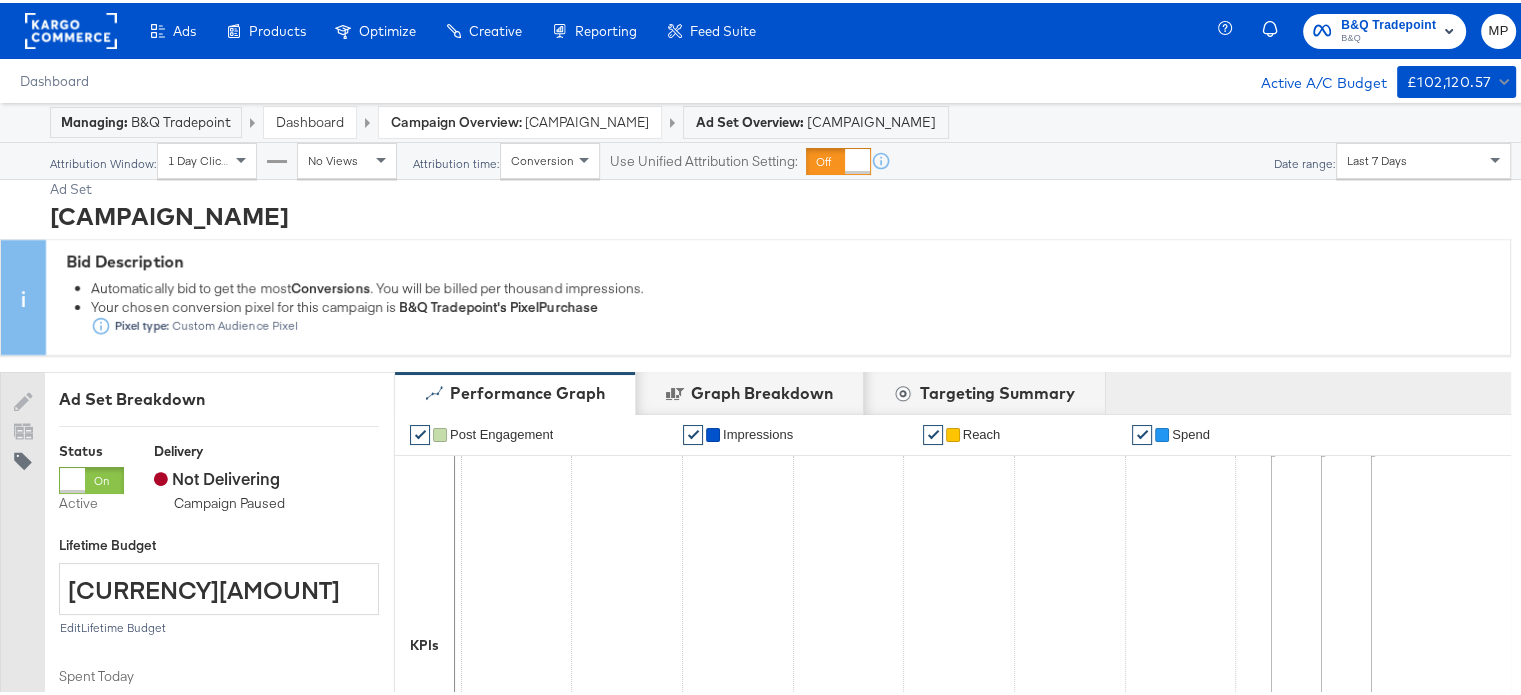 click on "Dashboard" at bounding box center [310, 119] 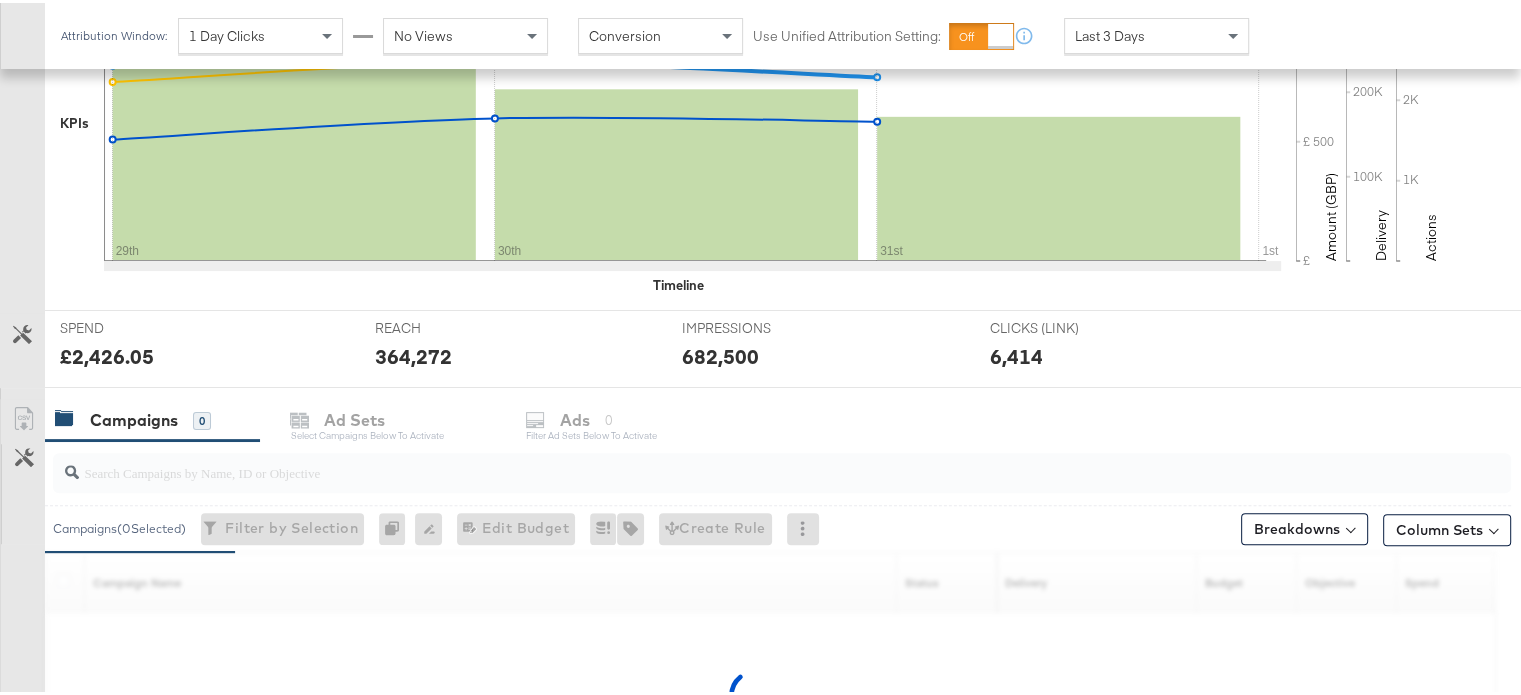 scroll, scrollTop: 759, scrollLeft: 0, axis: vertical 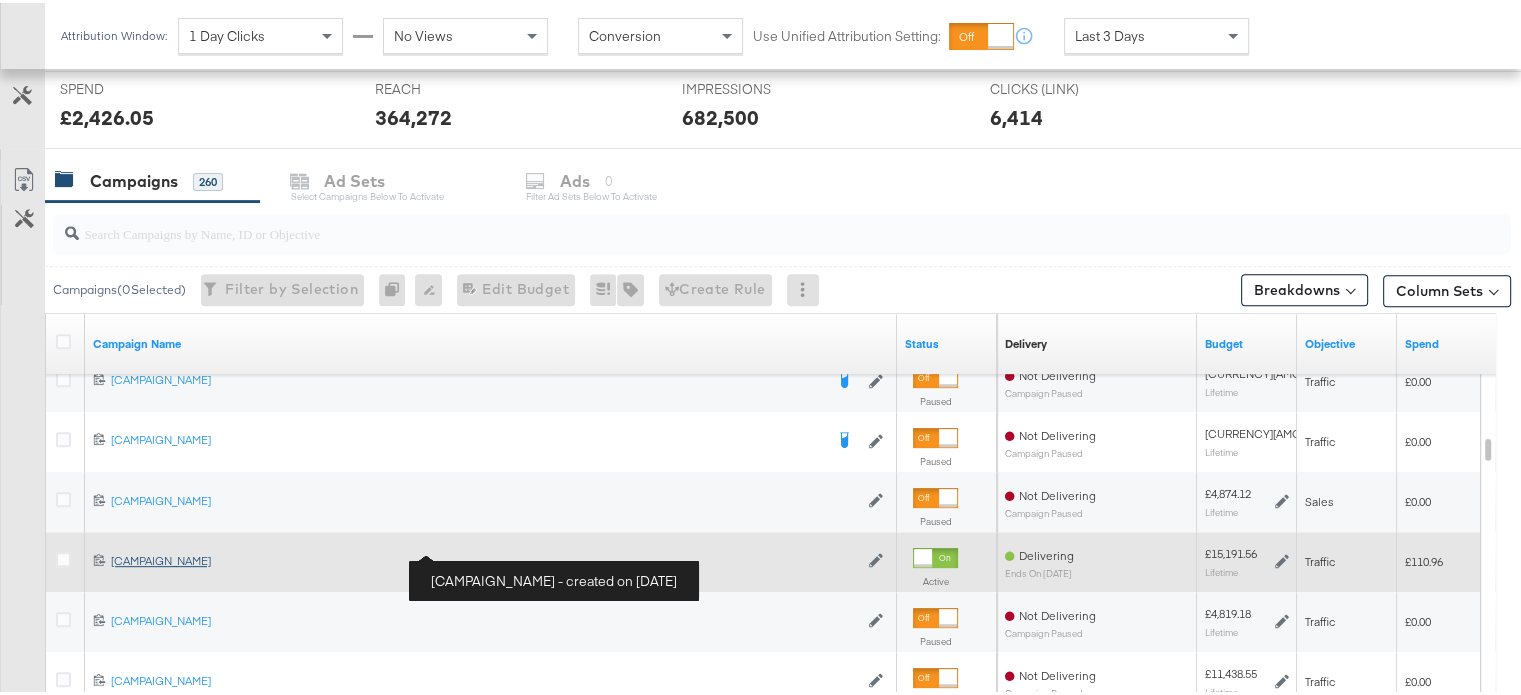 click on "[CAMPAIGN_NAME] [CAMPAIGN_NAME]" at bounding box center [484, 558] 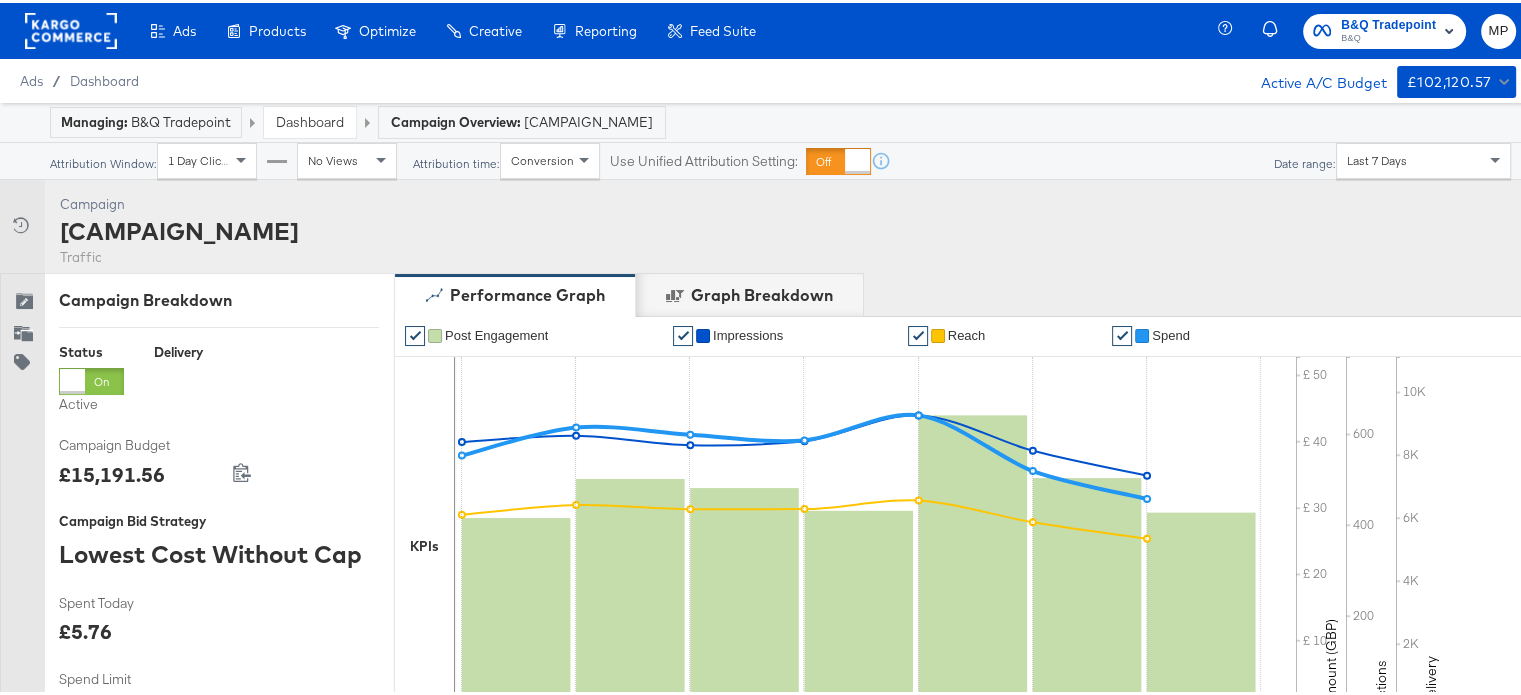 scroll, scrollTop: 995, scrollLeft: 0, axis: vertical 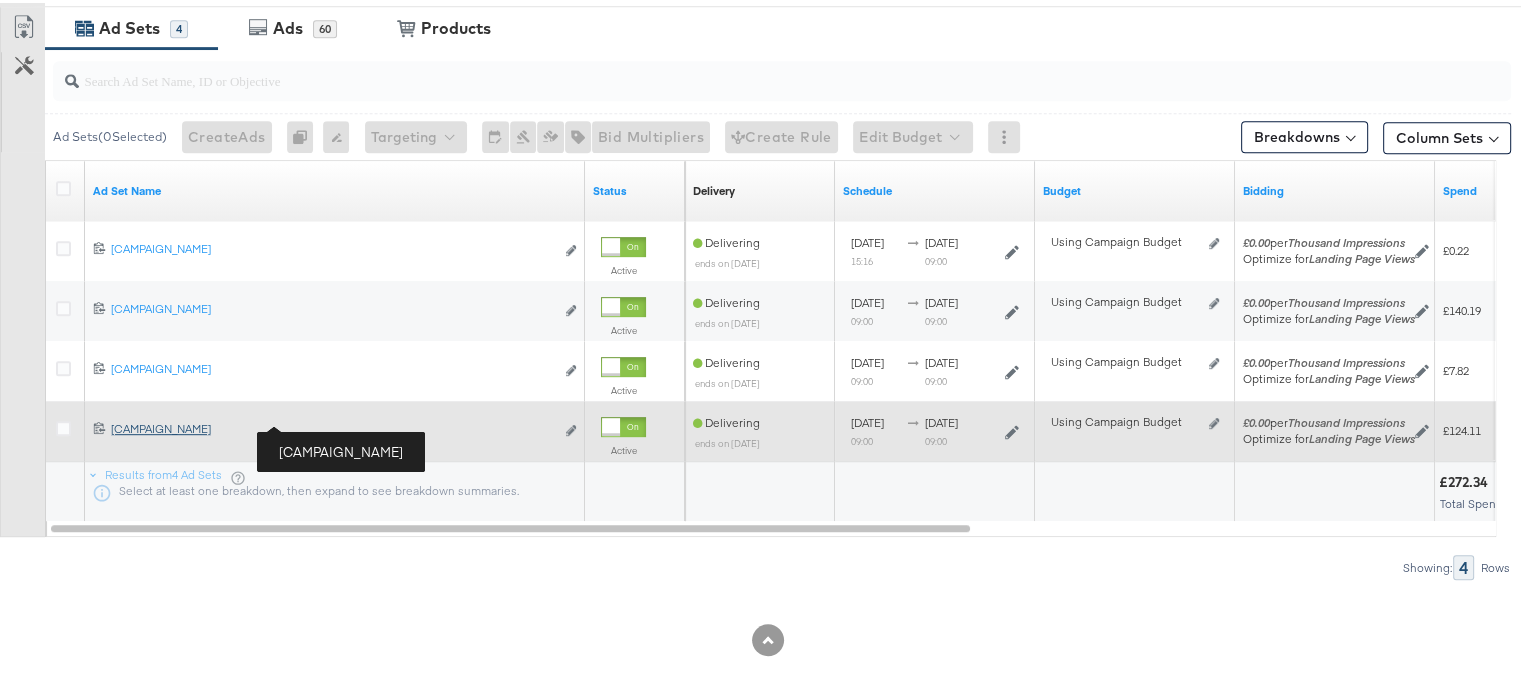 click on "[CAMPAIGN_NAME]" at bounding box center [332, 426] 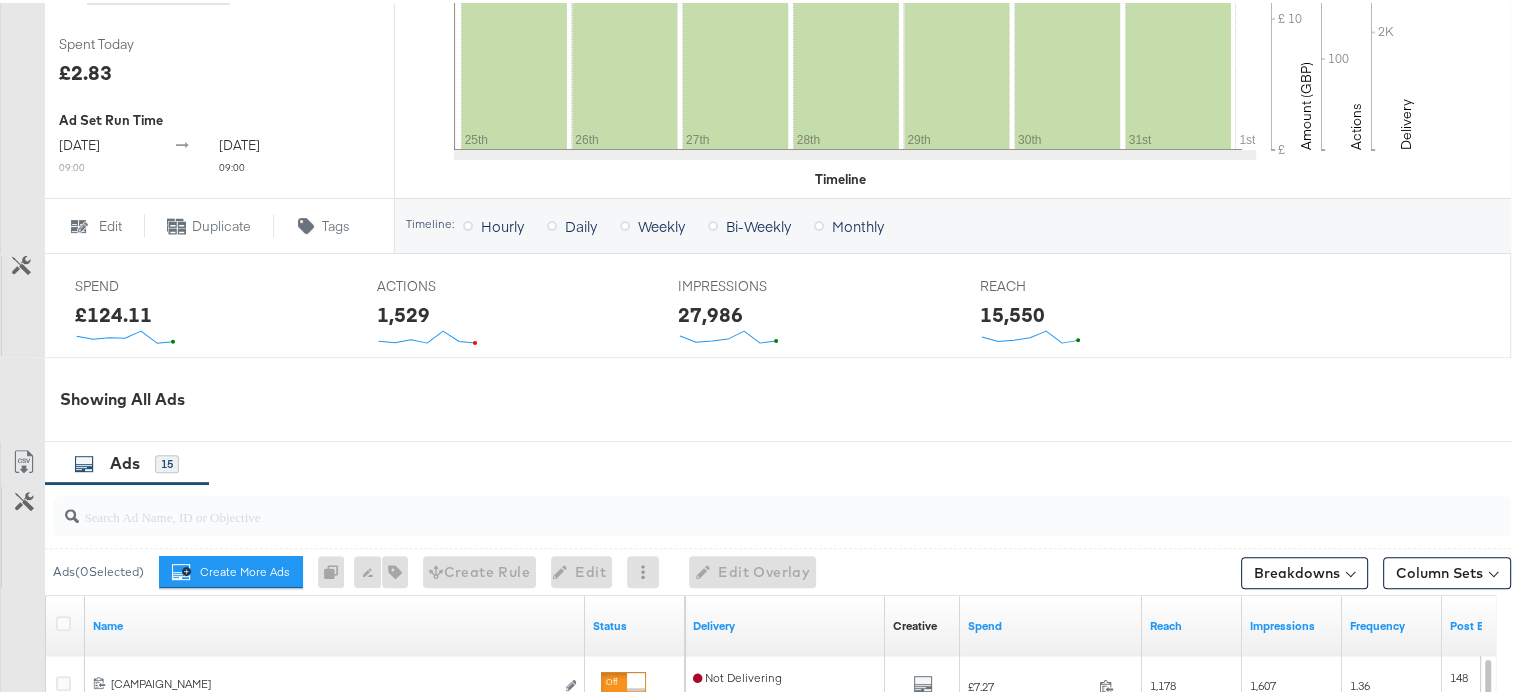 scroll, scrollTop: 892, scrollLeft: 0, axis: vertical 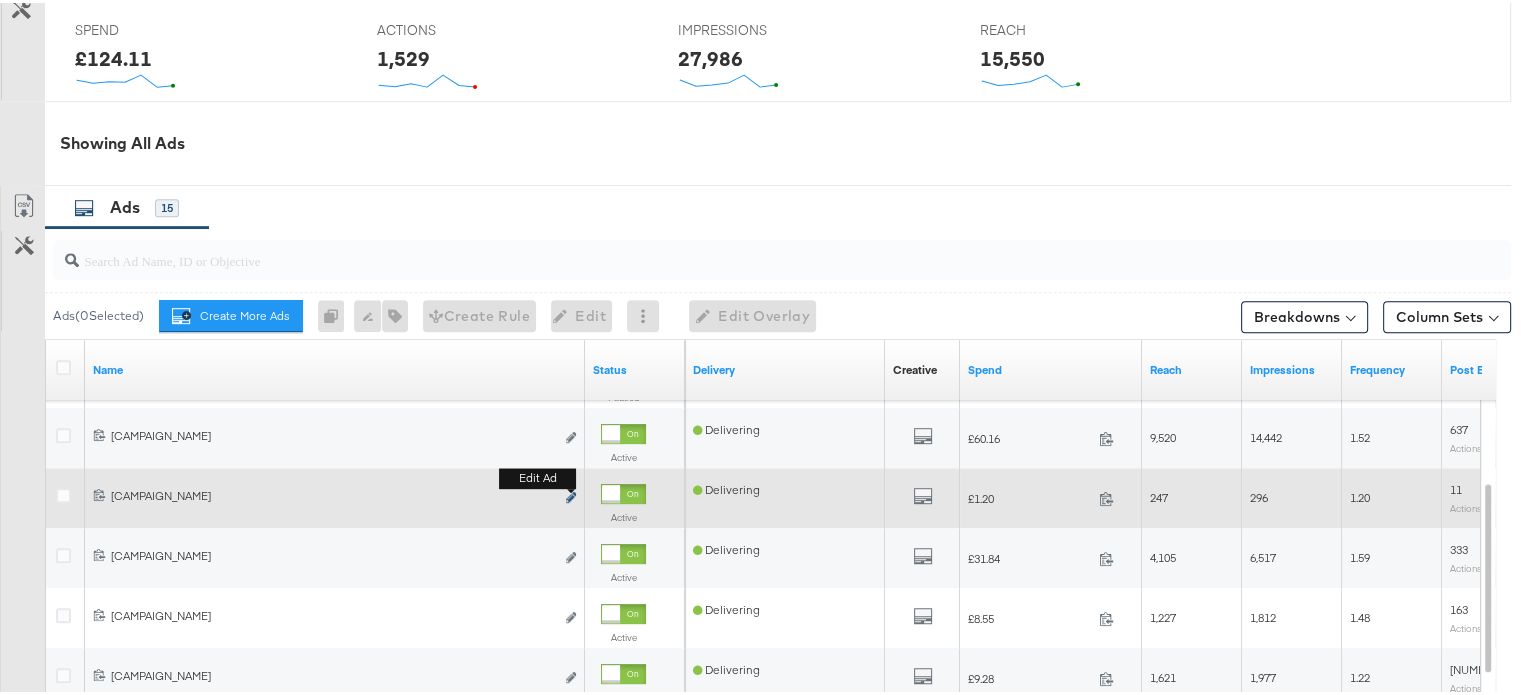 click at bounding box center [571, 494] 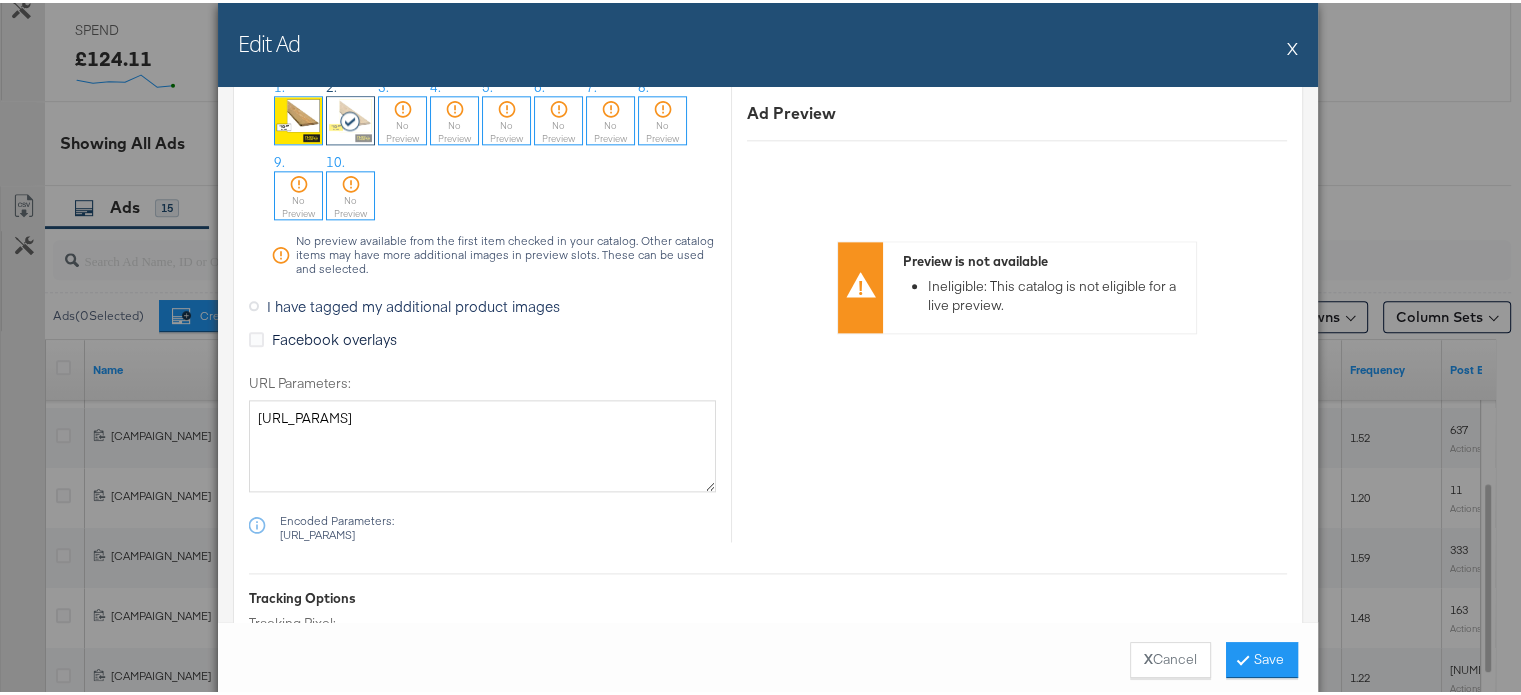 scroll, scrollTop: 2508, scrollLeft: 0, axis: vertical 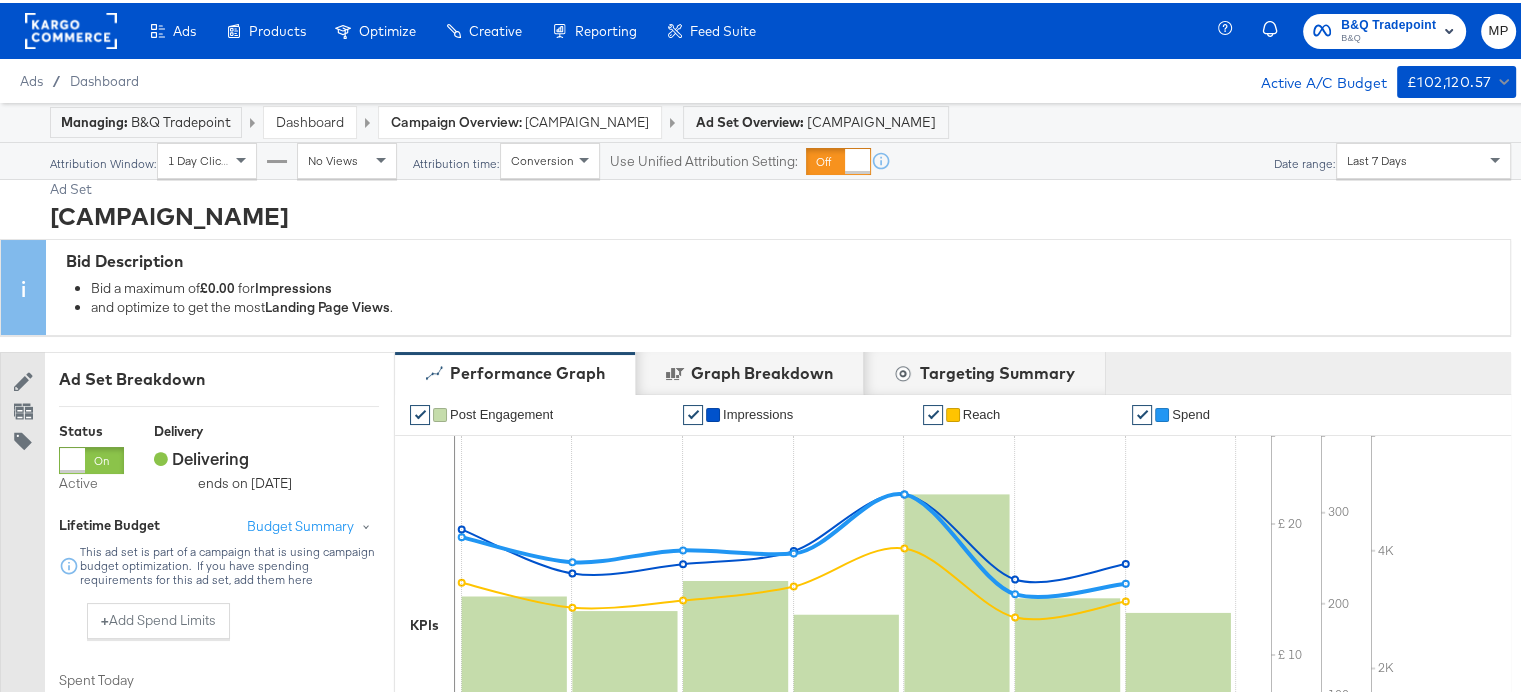 click on "Dashboard" at bounding box center (310, 119) 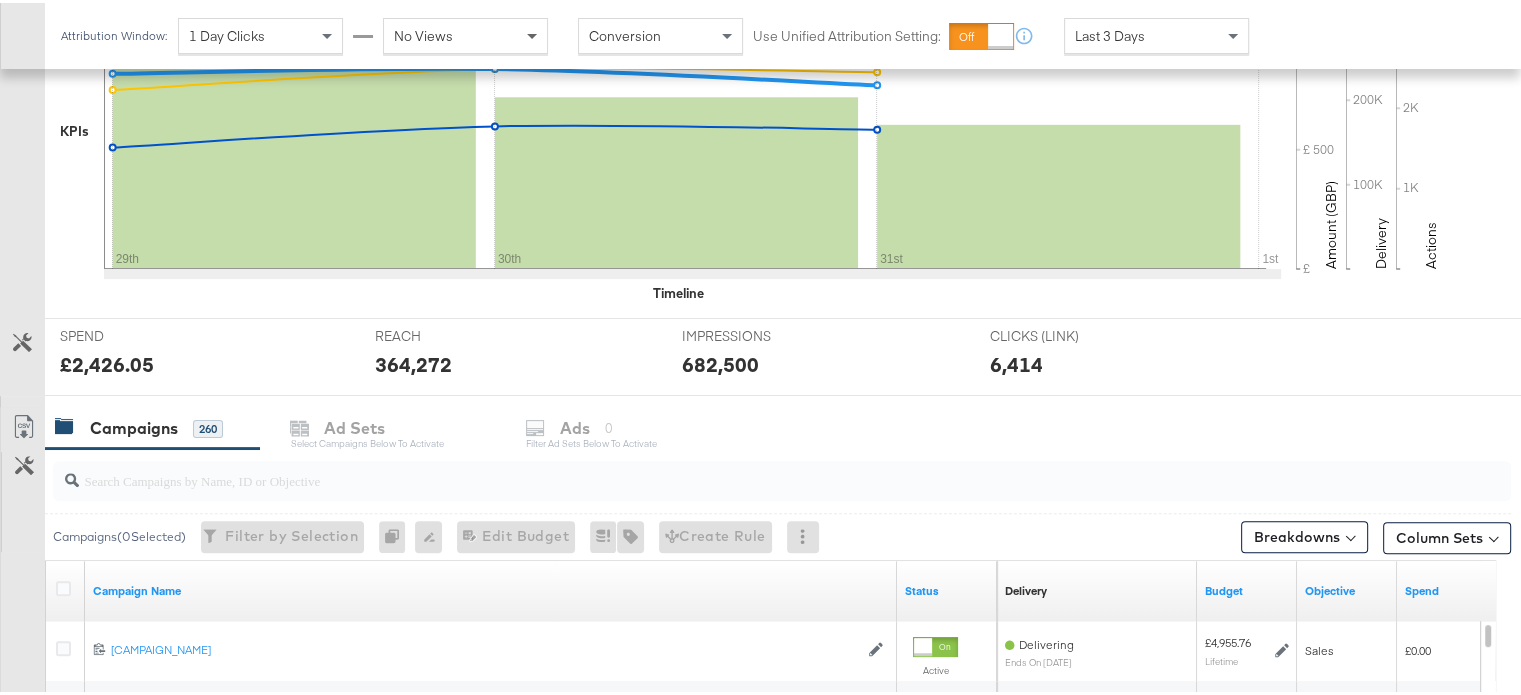 scroll, scrollTop: 780, scrollLeft: 0, axis: vertical 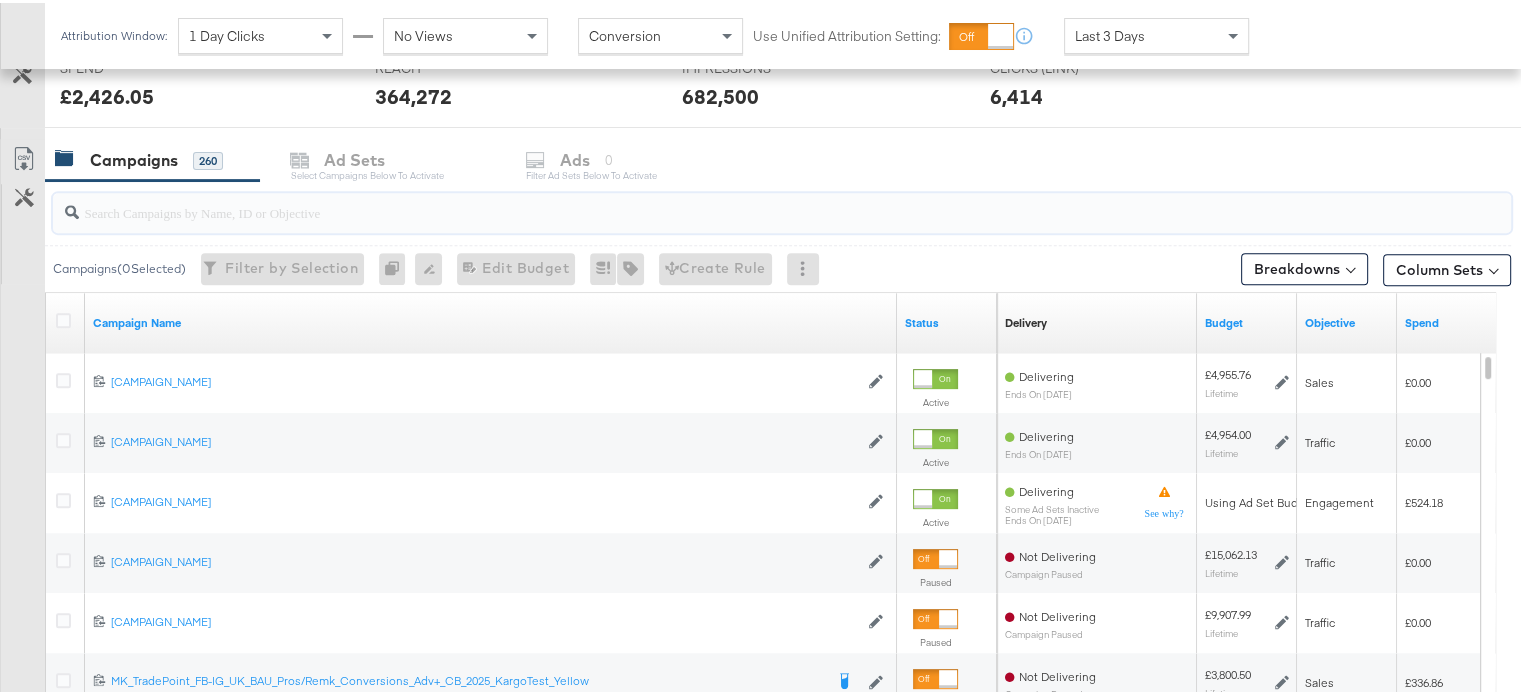 click at bounding box center (729, 201) 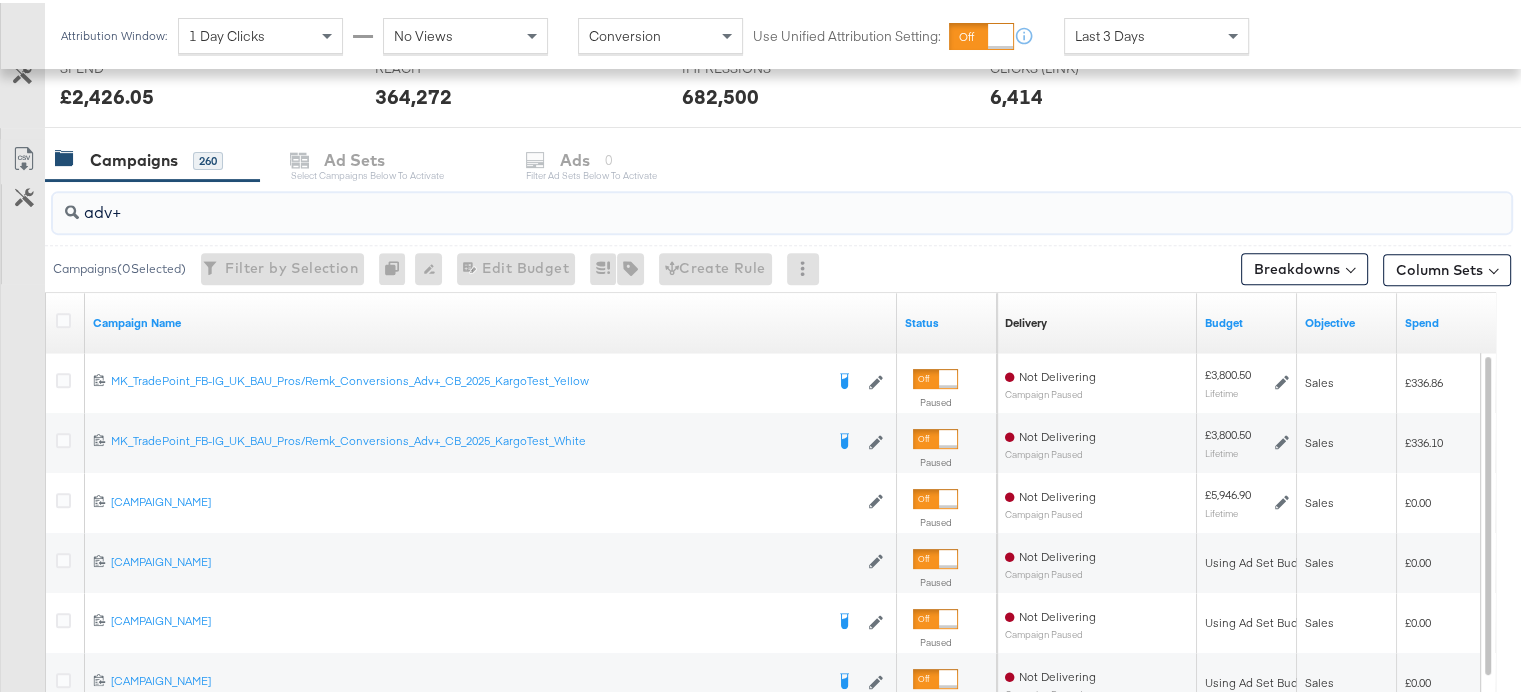 type on "adv+" 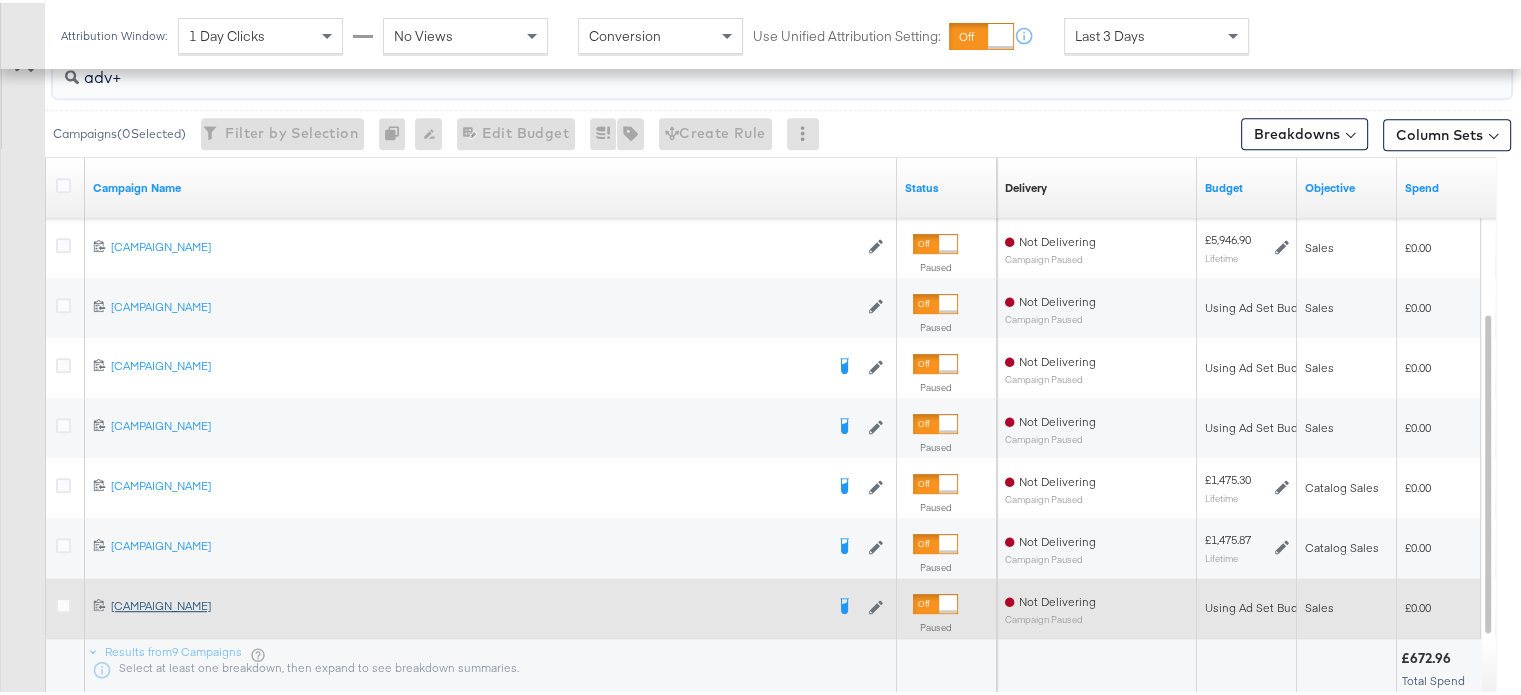 scroll, scrollTop: 1059, scrollLeft: 0, axis: vertical 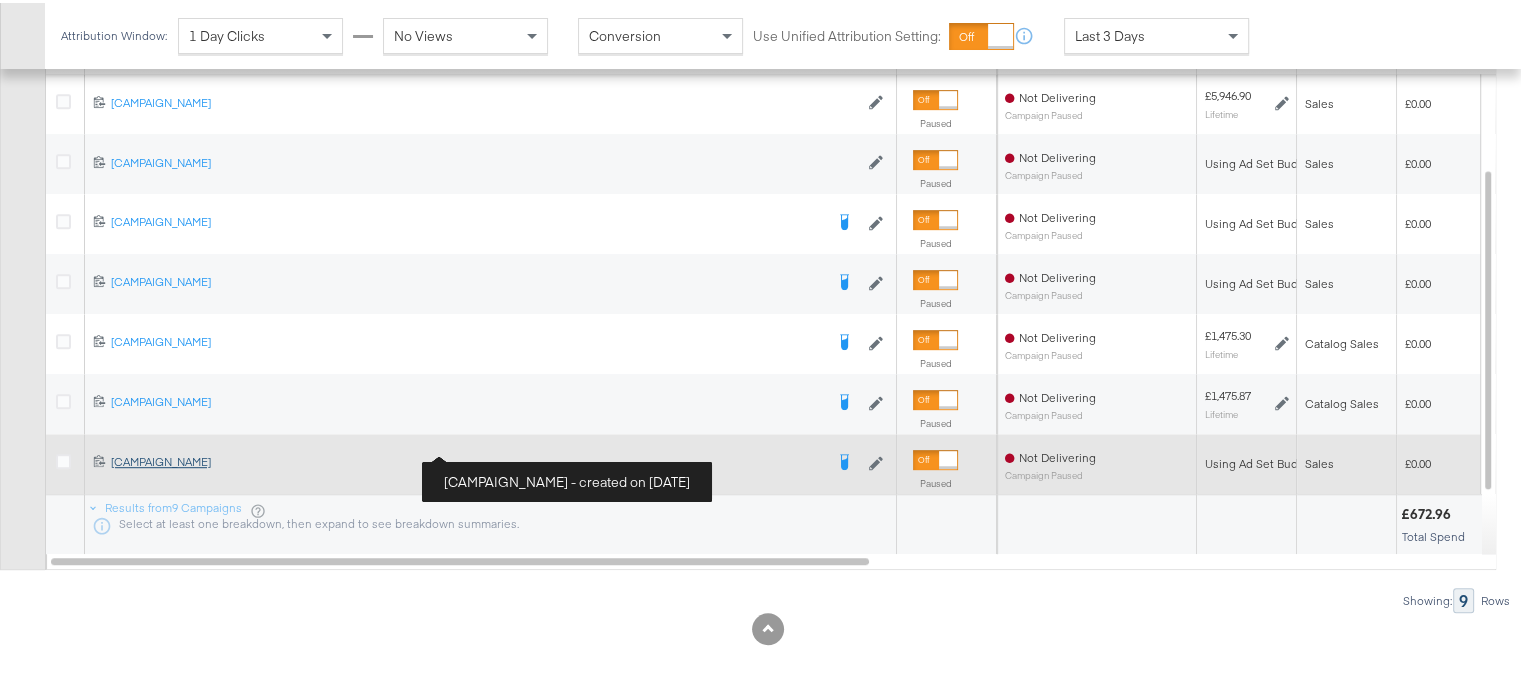 click on "[CAMPAIGN_NAME]" at bounding box center (467, 459) 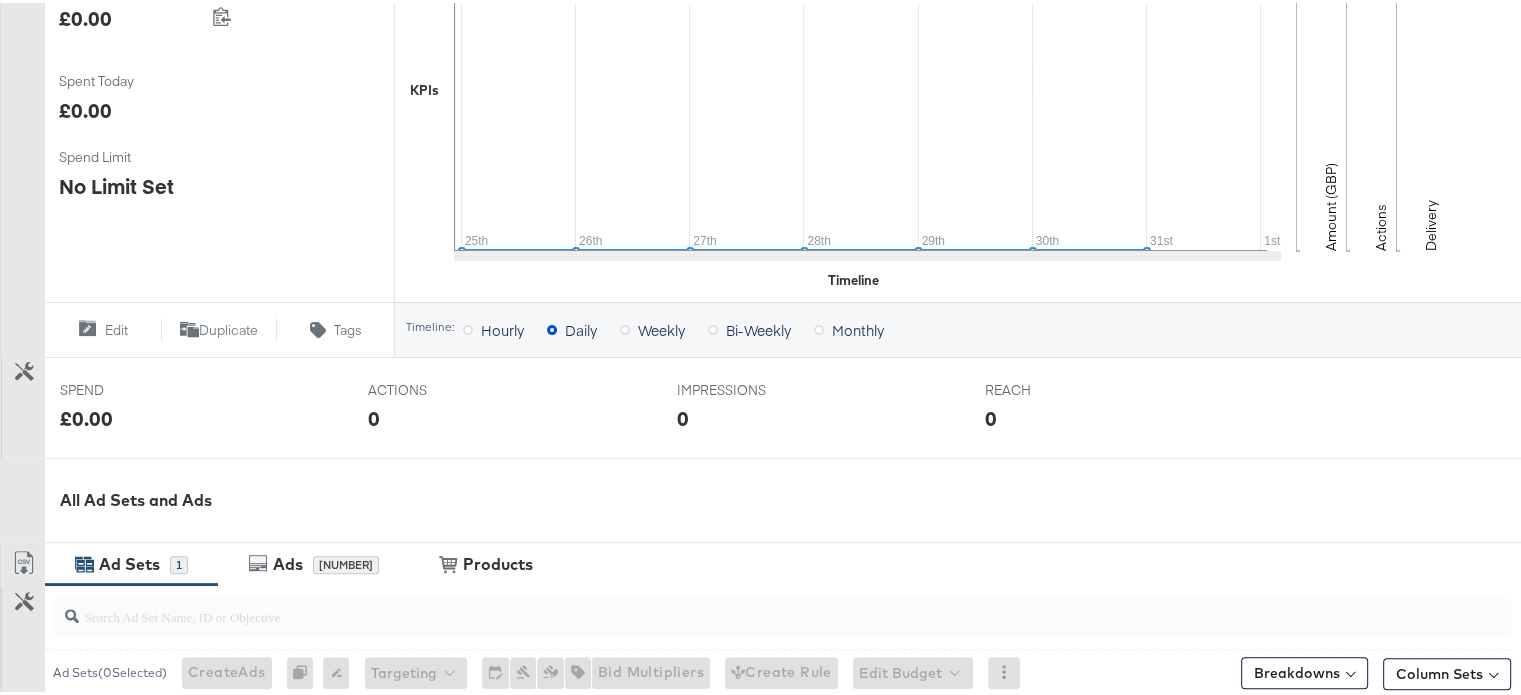 scroll, scrollTop: 708, scrollLeft: 0, axis: vertical 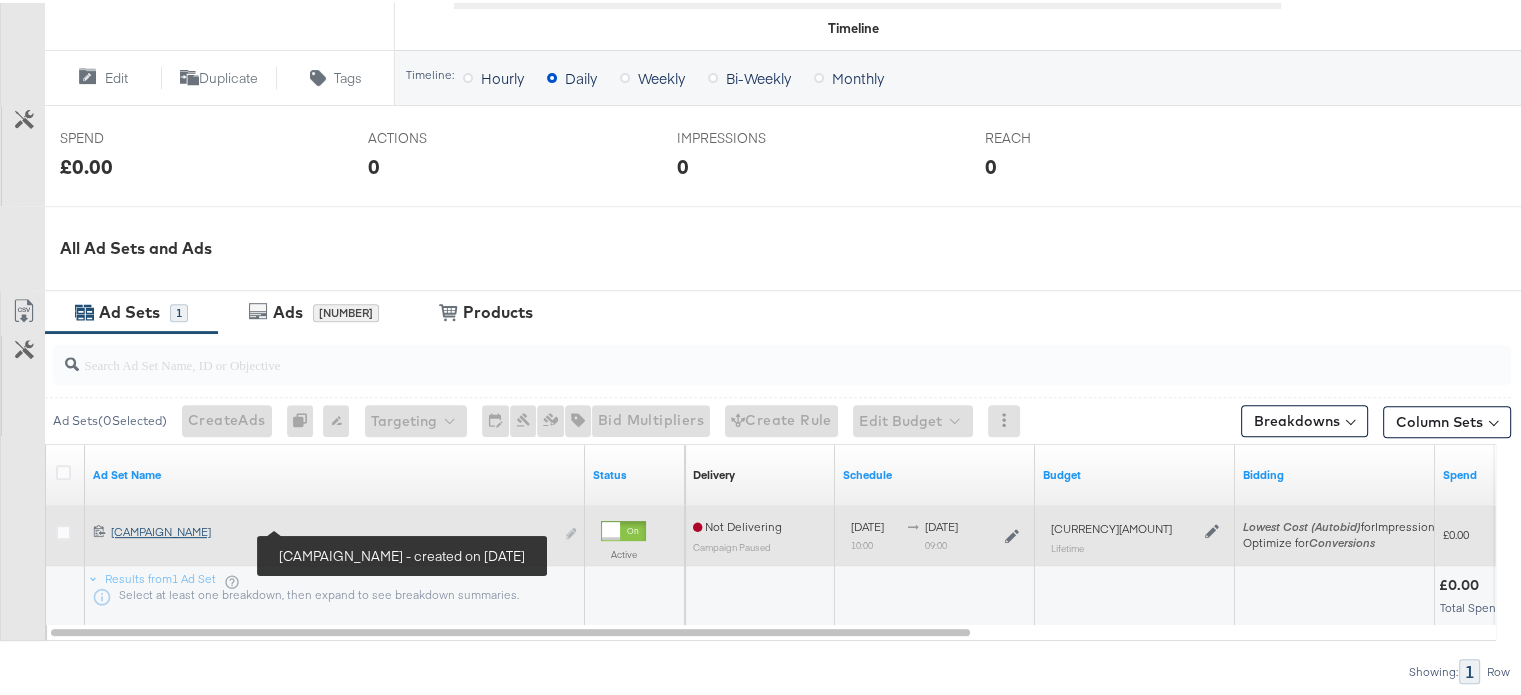click on "[CAMPAIGN_NAME] [CAMPAIGN_NAME]" at bounding box center (332, 529) 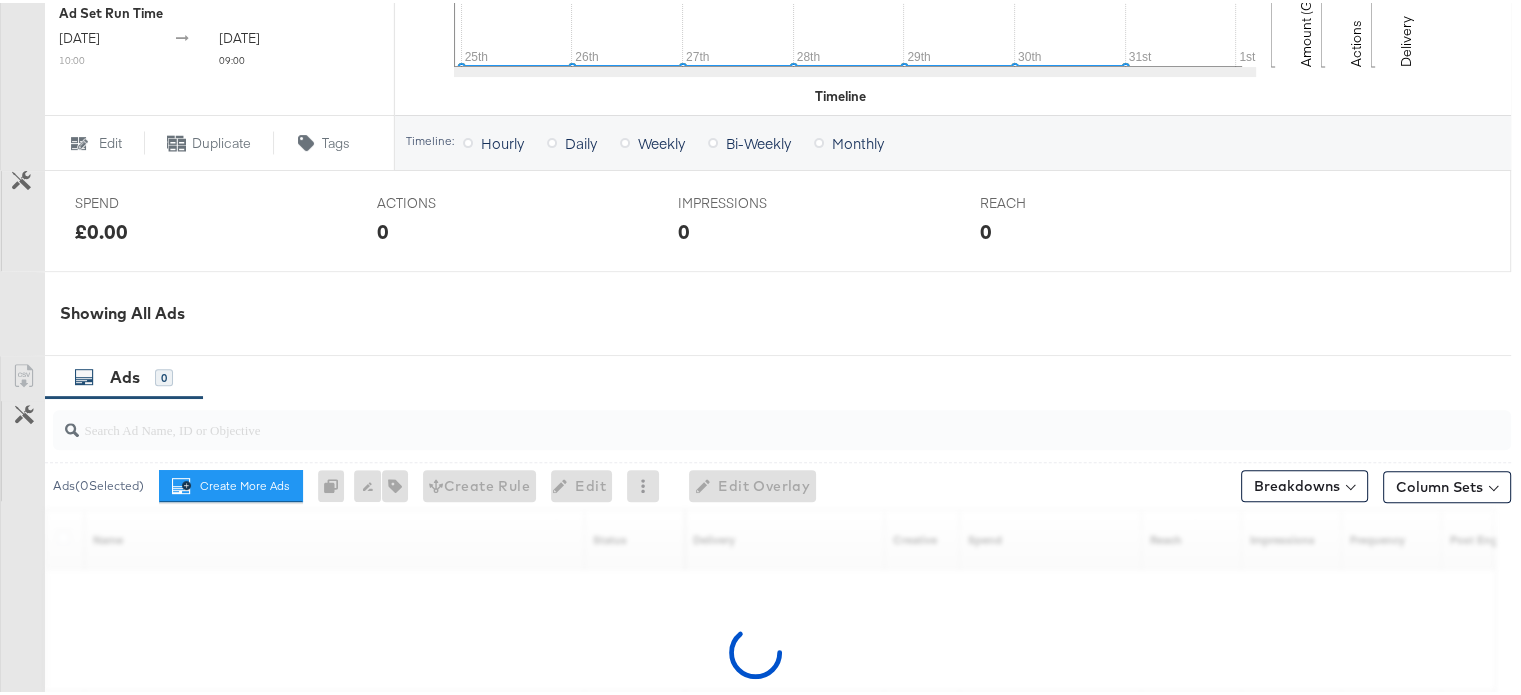 scroll, scrollTop: 938, scrollLeft: 0, axis: vertical 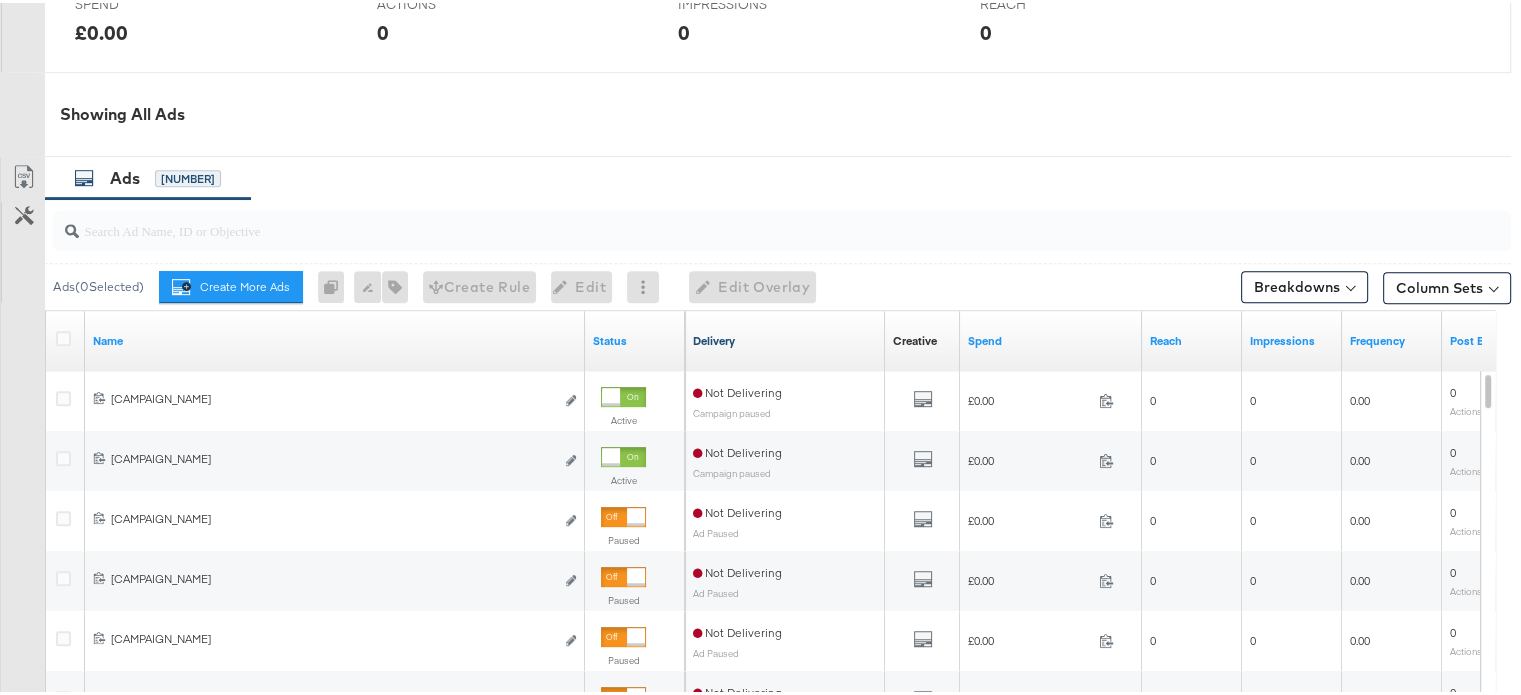 click on "Delivery" at bounding box center [785, 338] 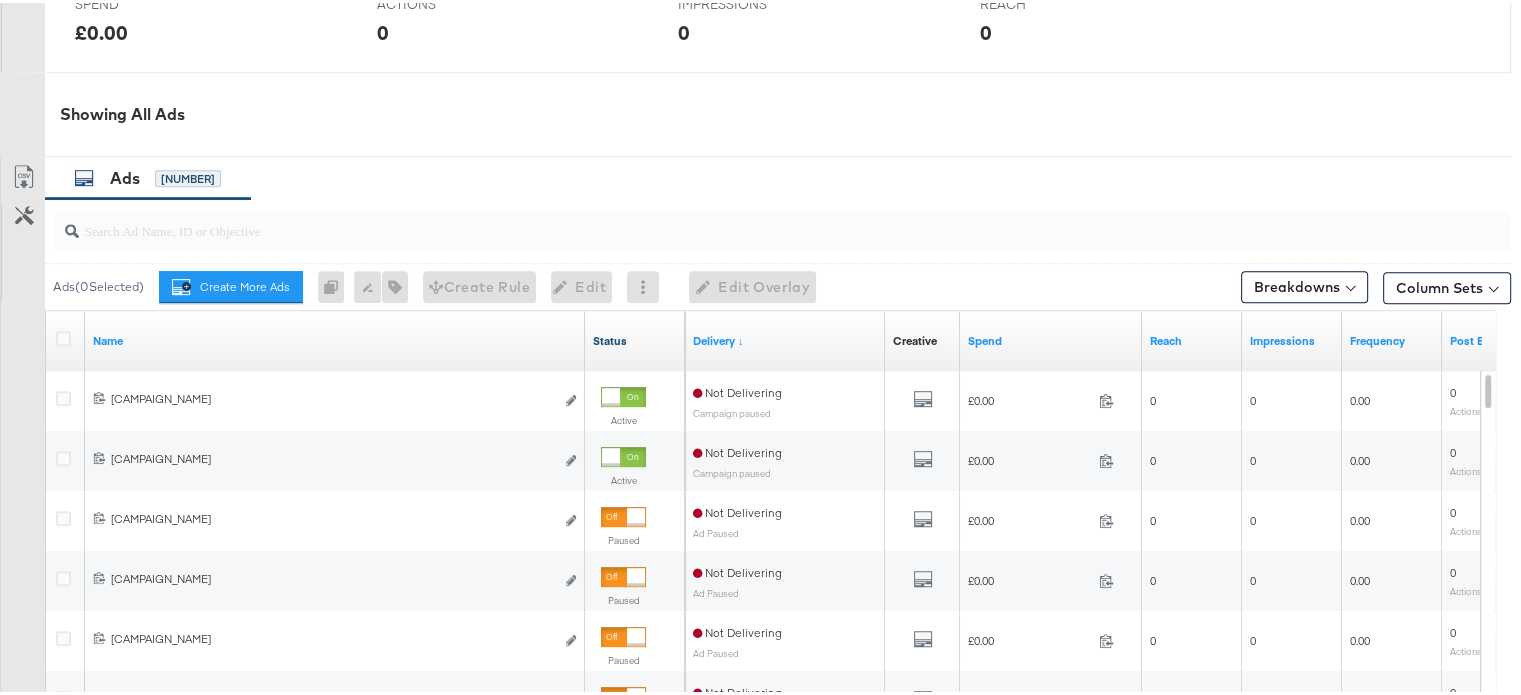 click on "Status" at bounding box center (635, 338) 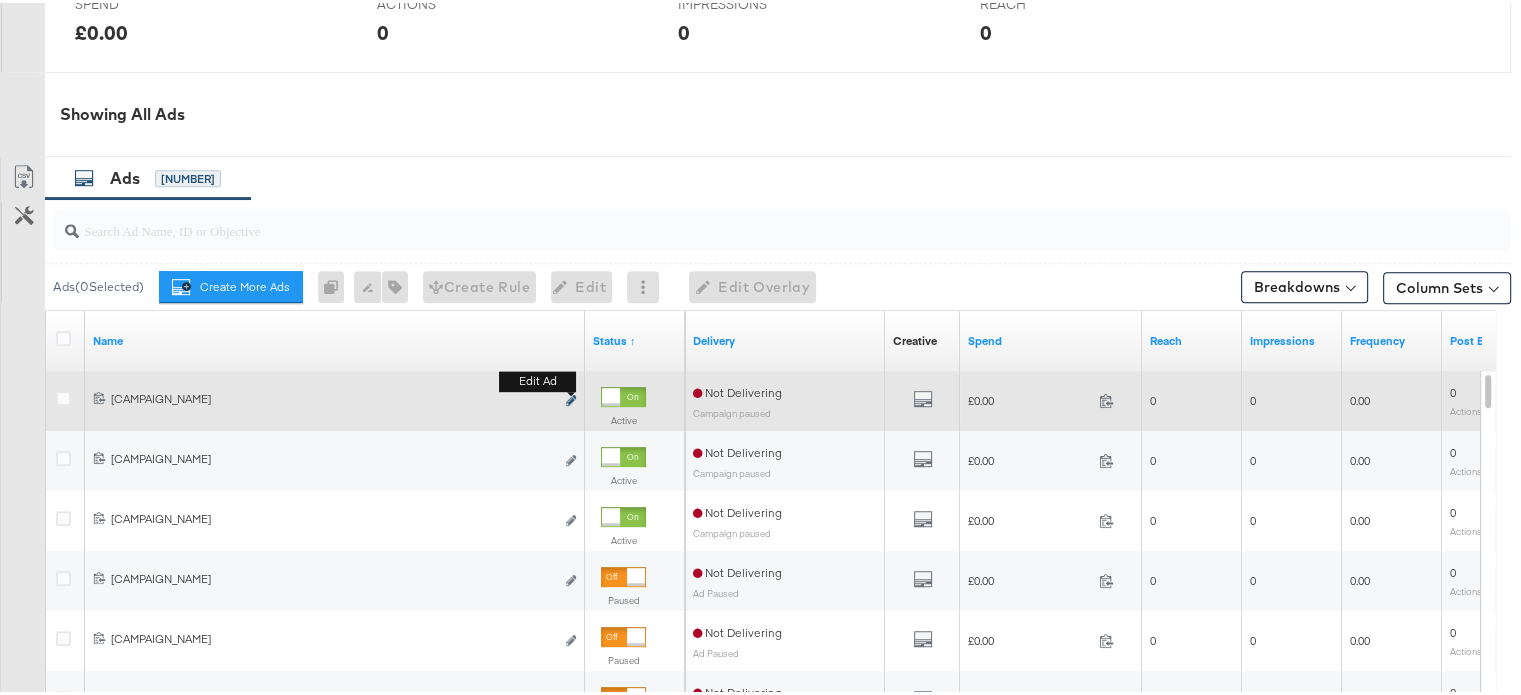 click at bounding box center [571, 397] 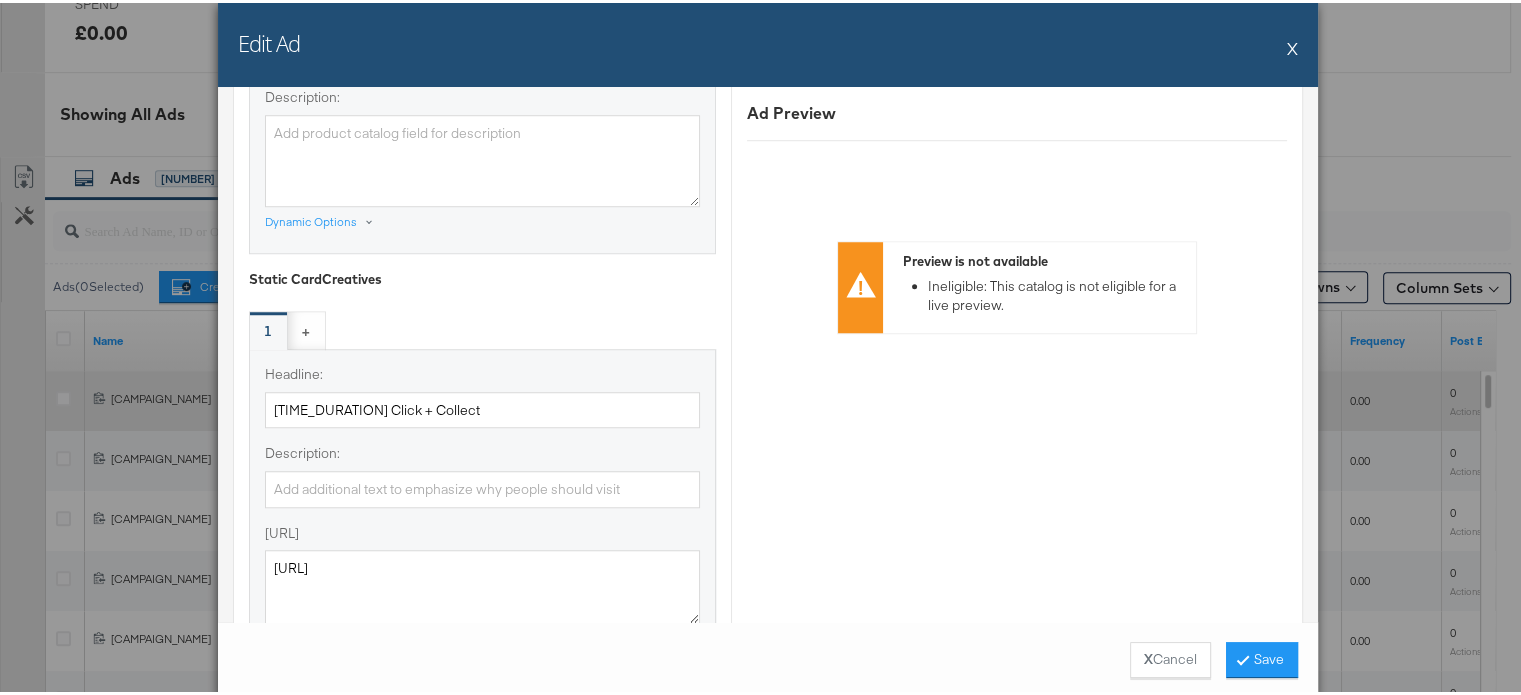 scroll, scrollTop: 1811, scrollLeft: 0, axis: vertical 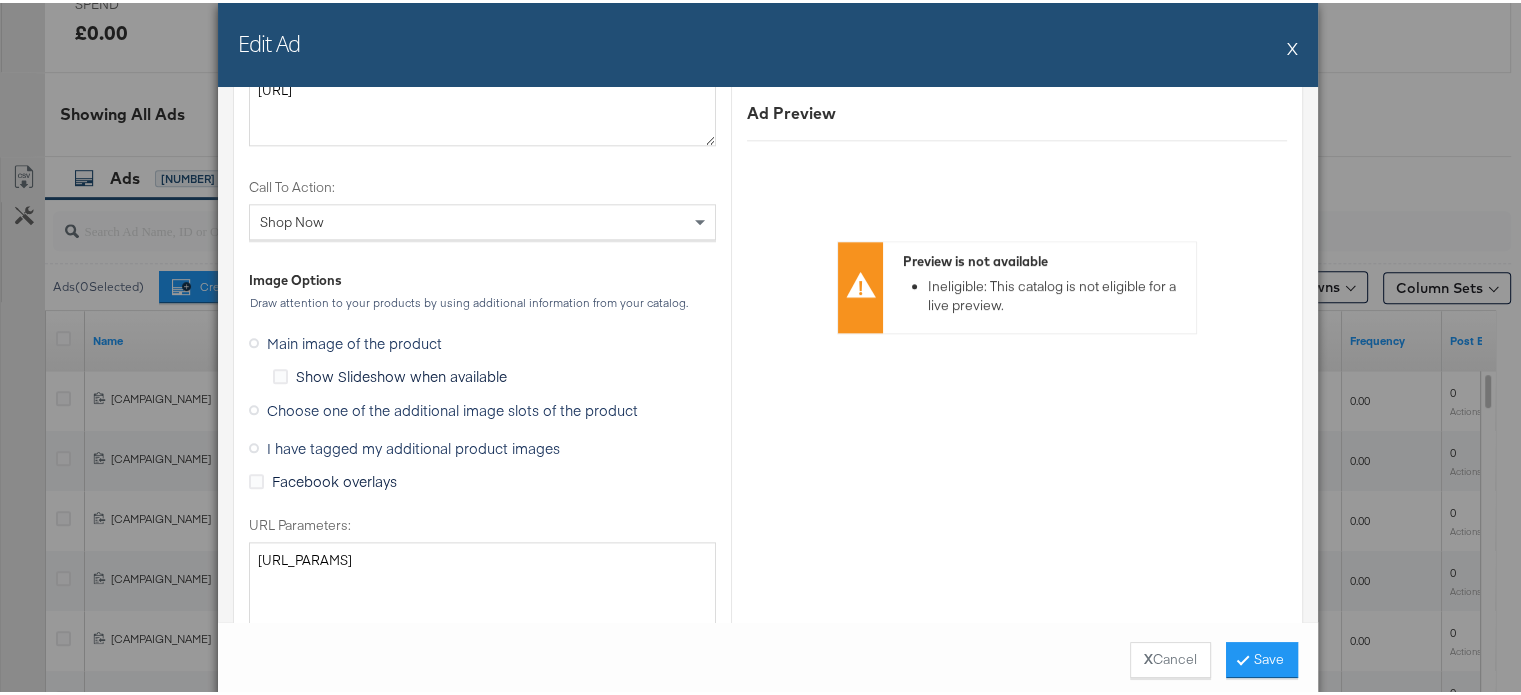 click on "Choose one of the additional image slots of the product" at bounding box center [447, 407] 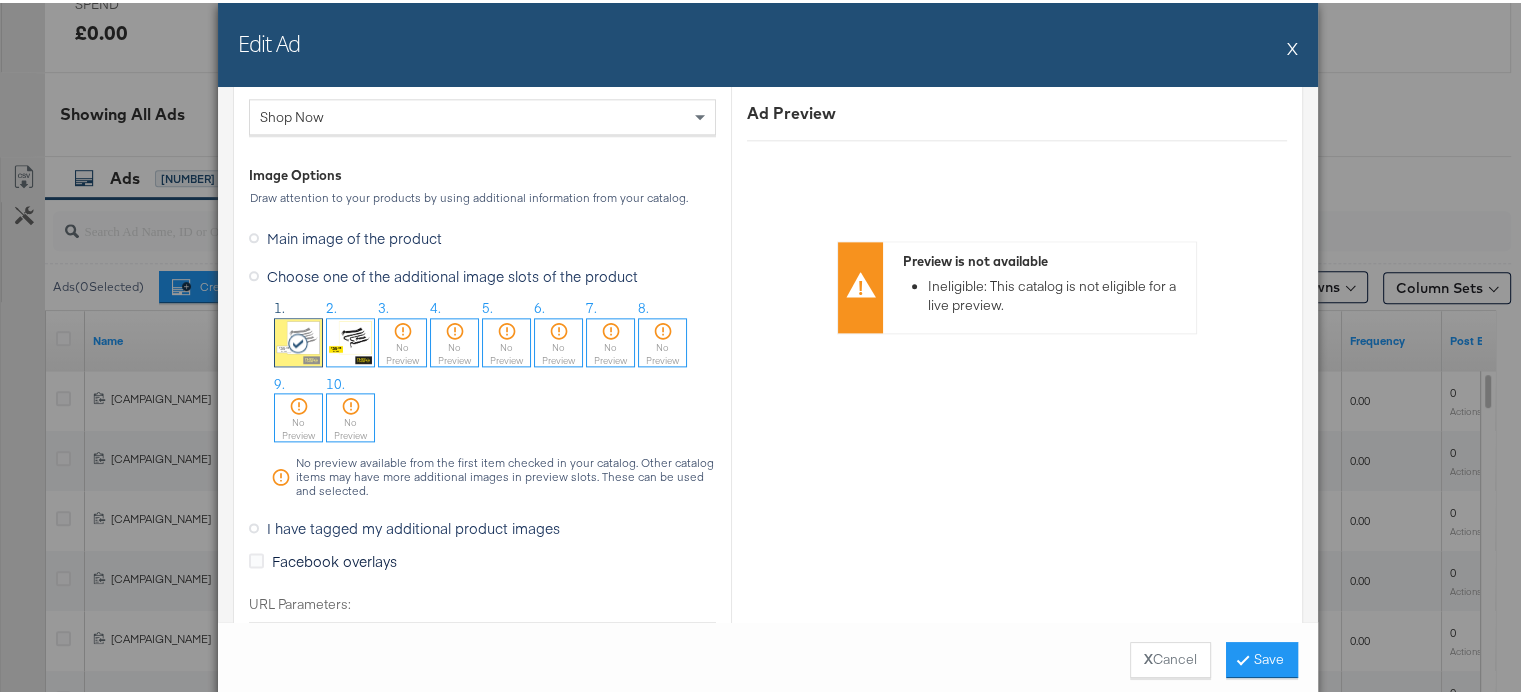 scroll, scrollTop: 2582, scrollLeft: 0, axis: vertical 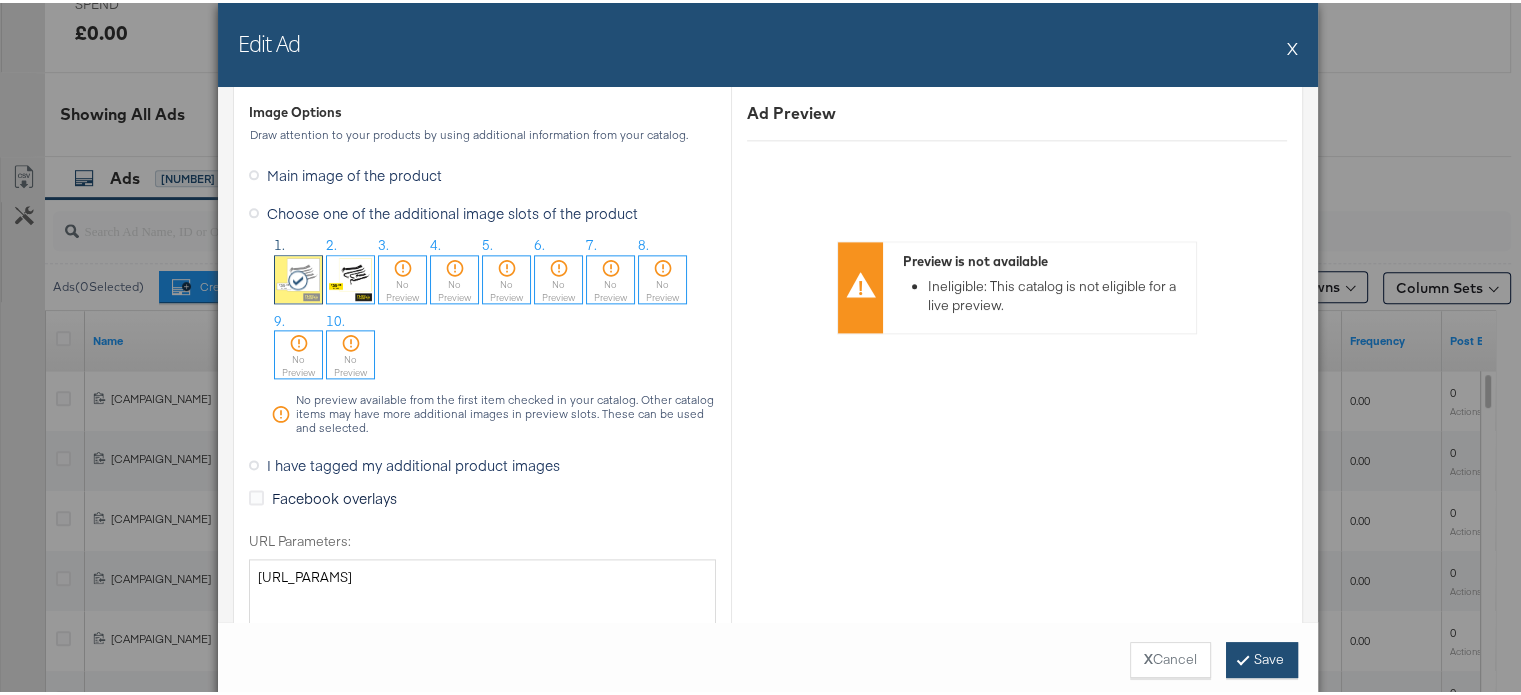 click on "Save" at bounding box center [1262, 657] 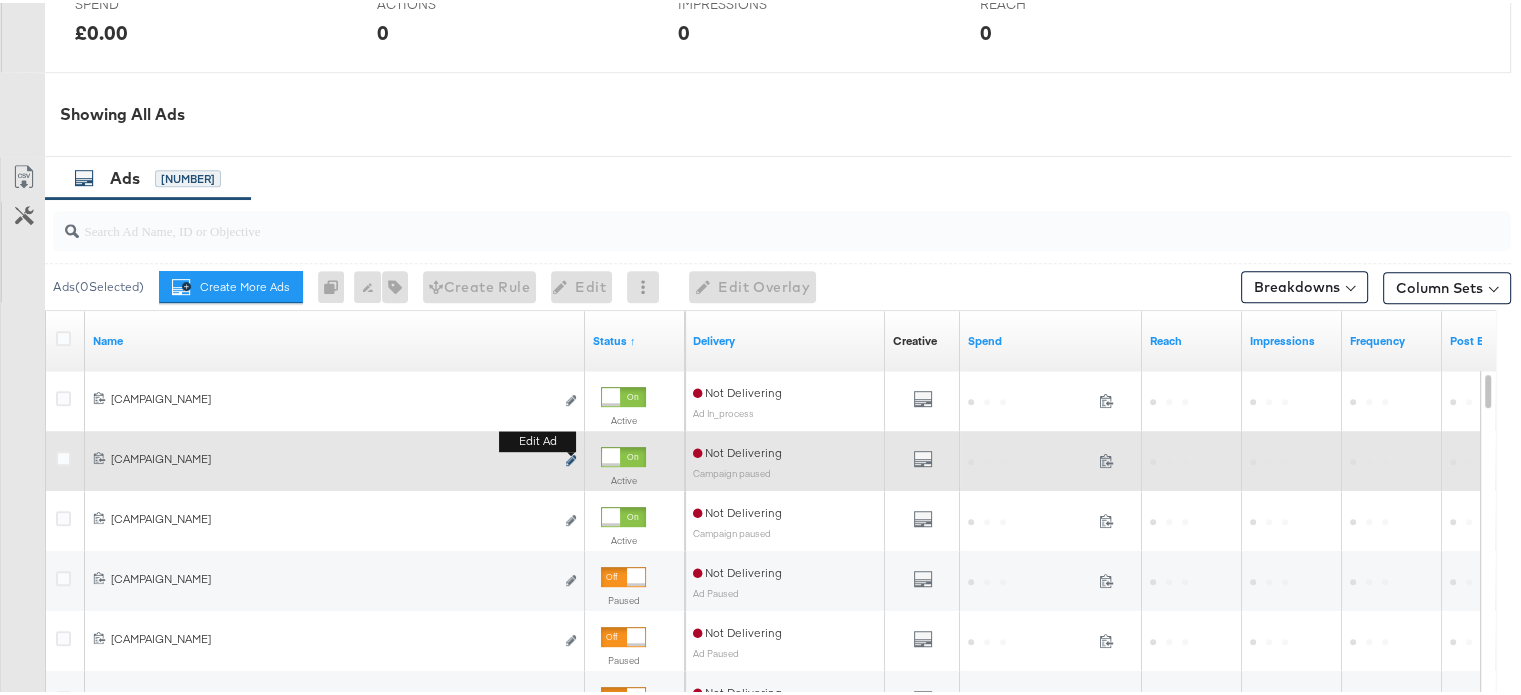 click at bounding box center (571, 457) 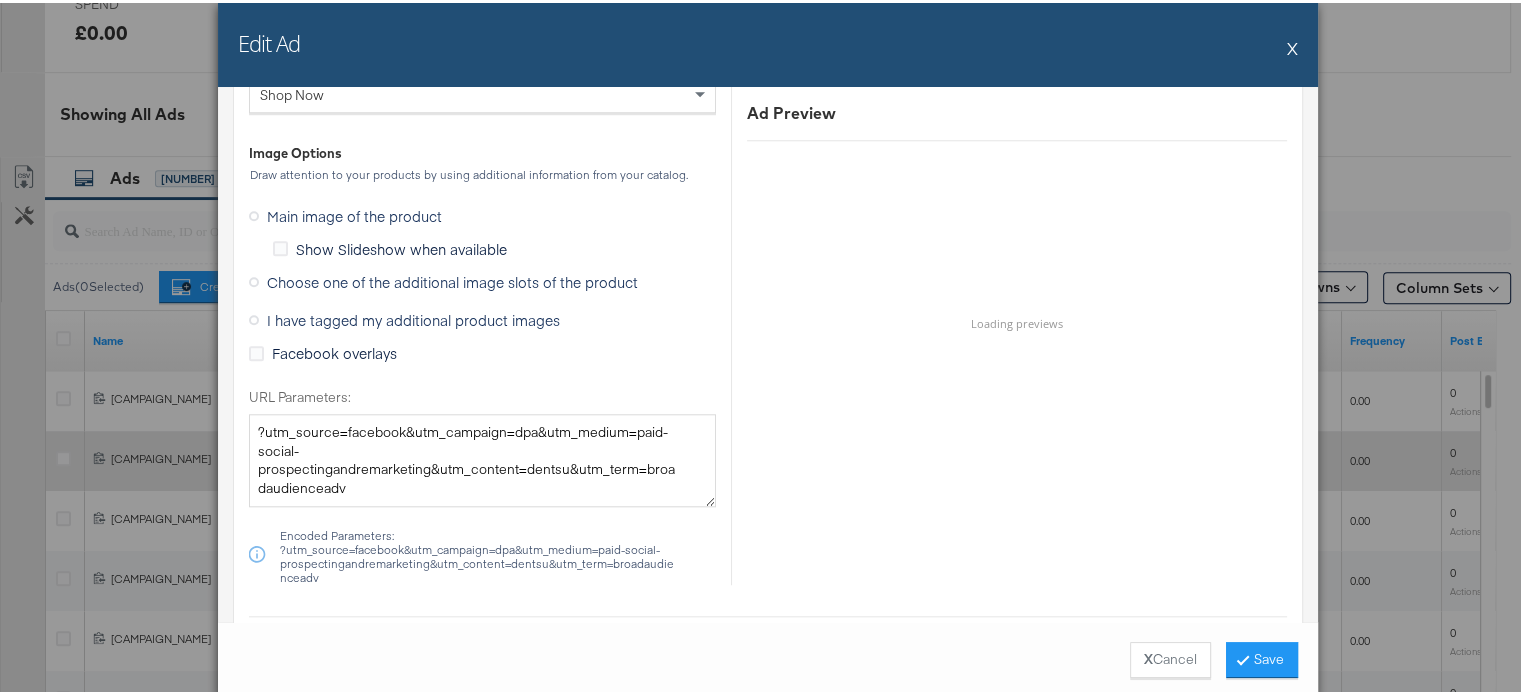 scroll, scrollTop: 1974, scrollLeft: 0, axis: vertical 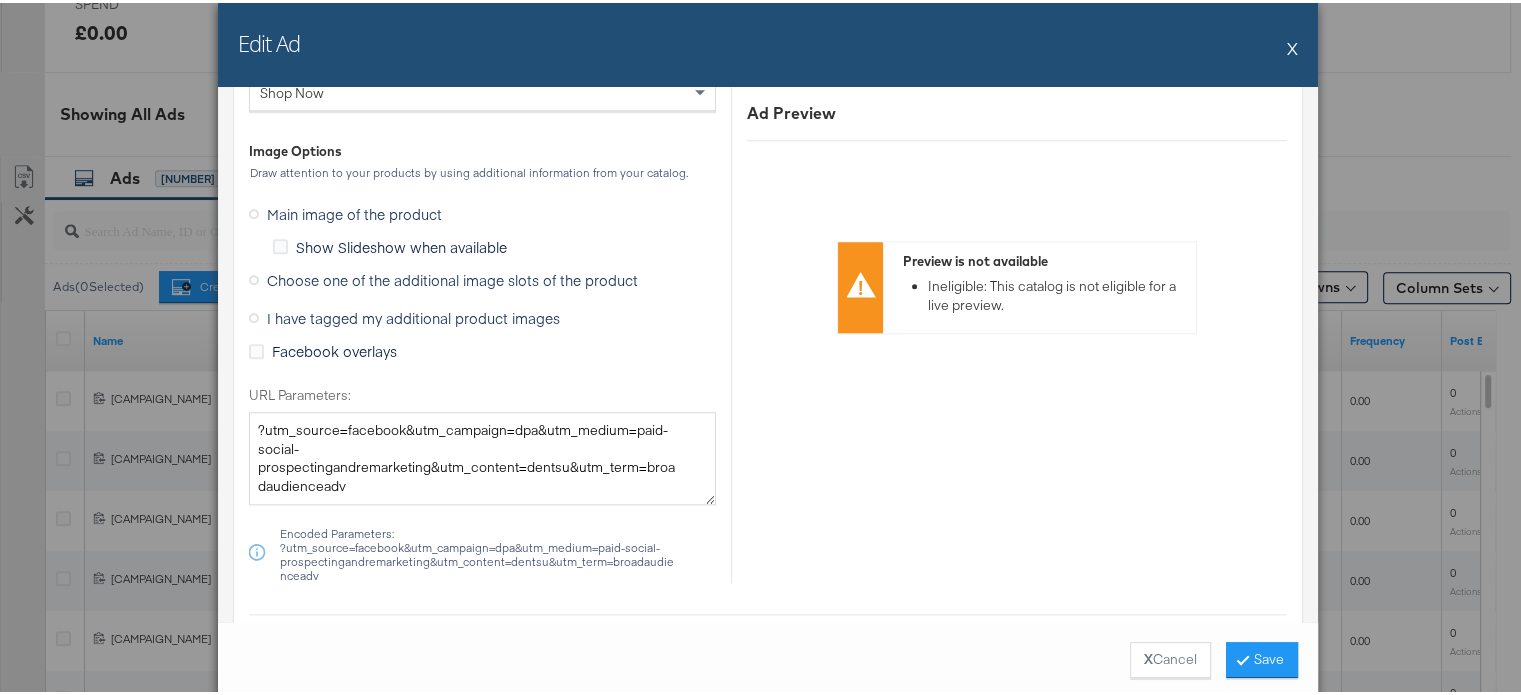 click at bounding box center [254, 277] 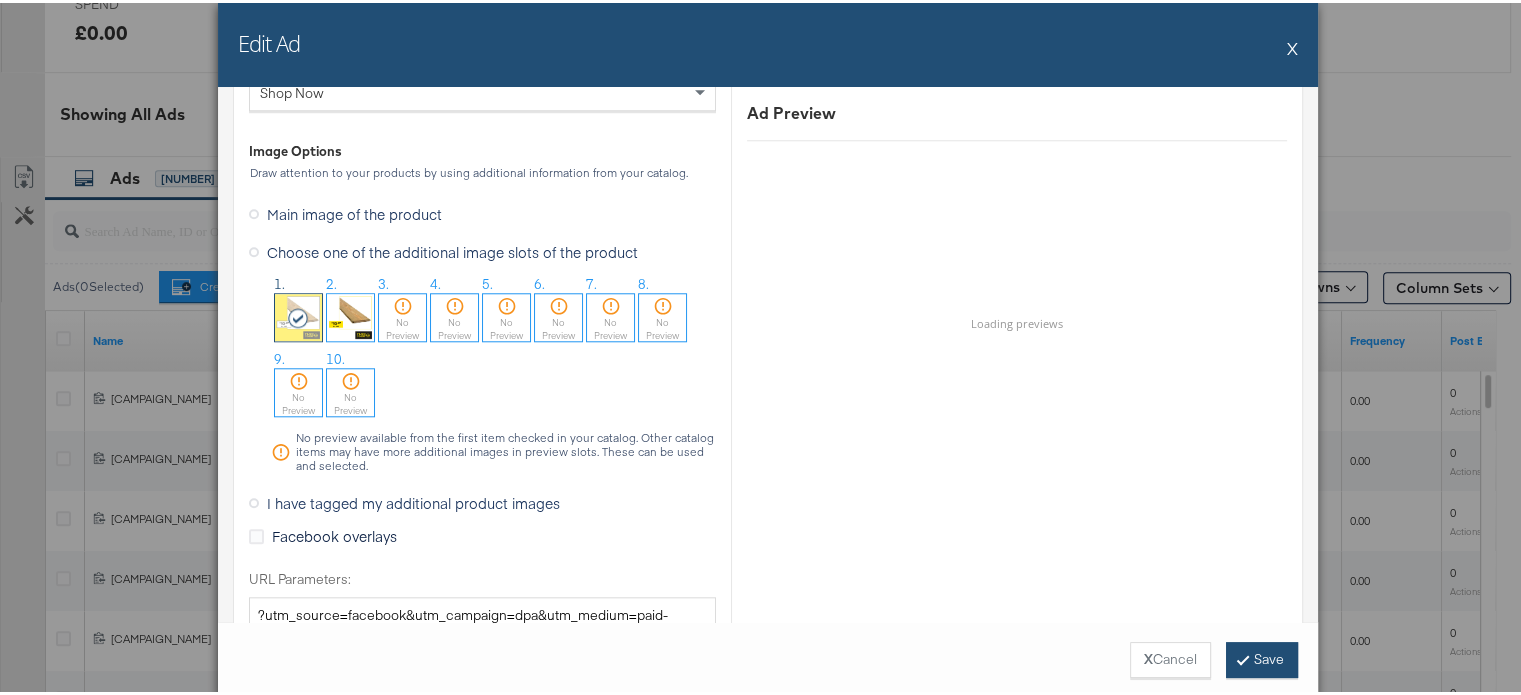 click on "Save" at bounding box center (1262, 657) 